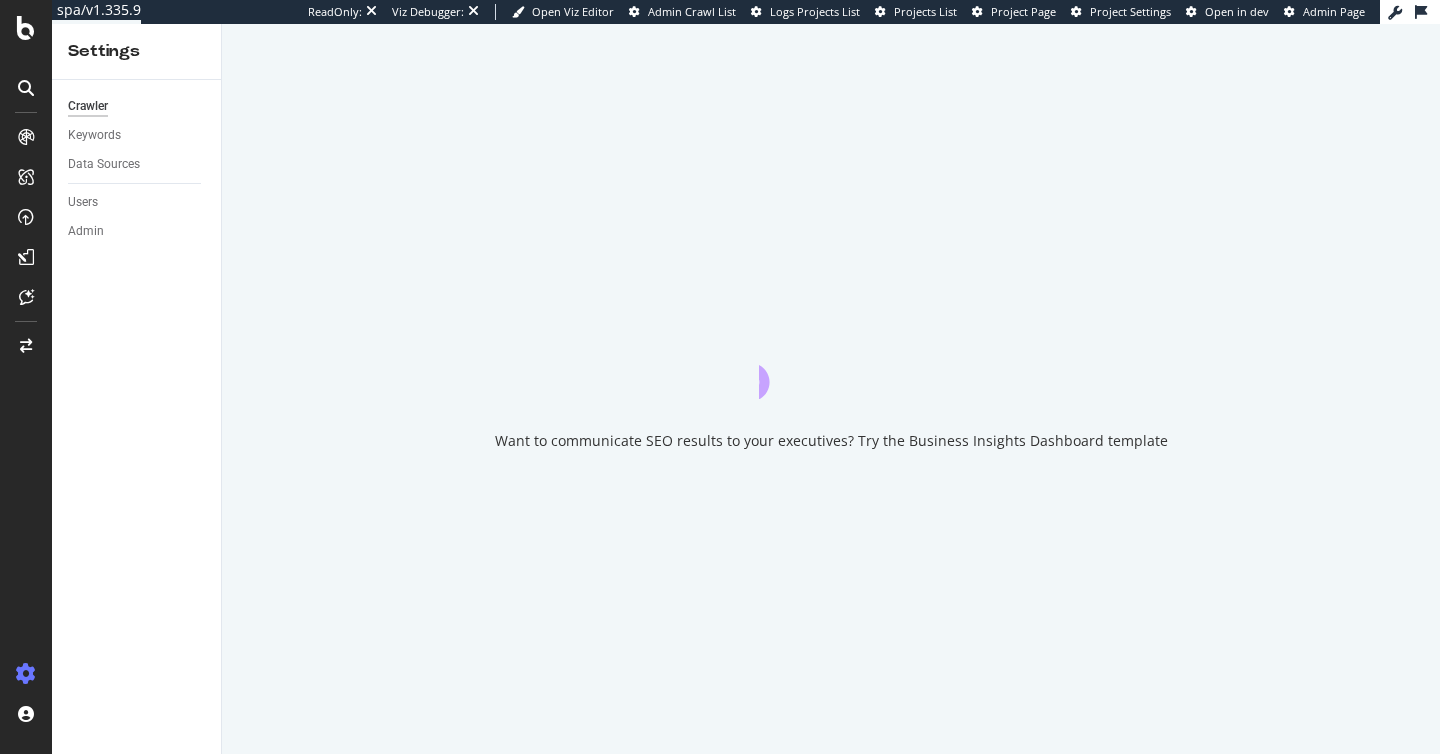 scroll, scrollTop: 0, scrollLeft: 0, axis: both 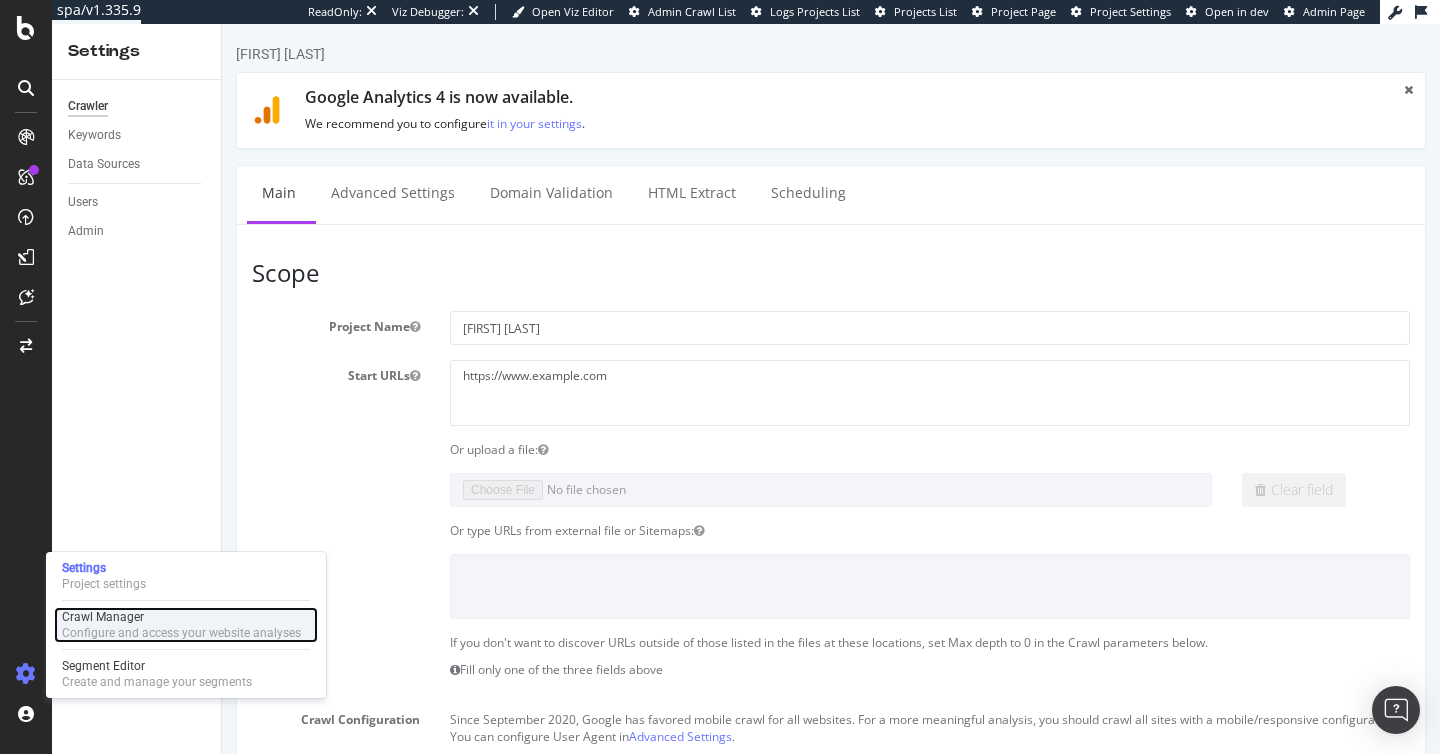 click on "Configure and access your website analyses" at bounding box center (181, 633) 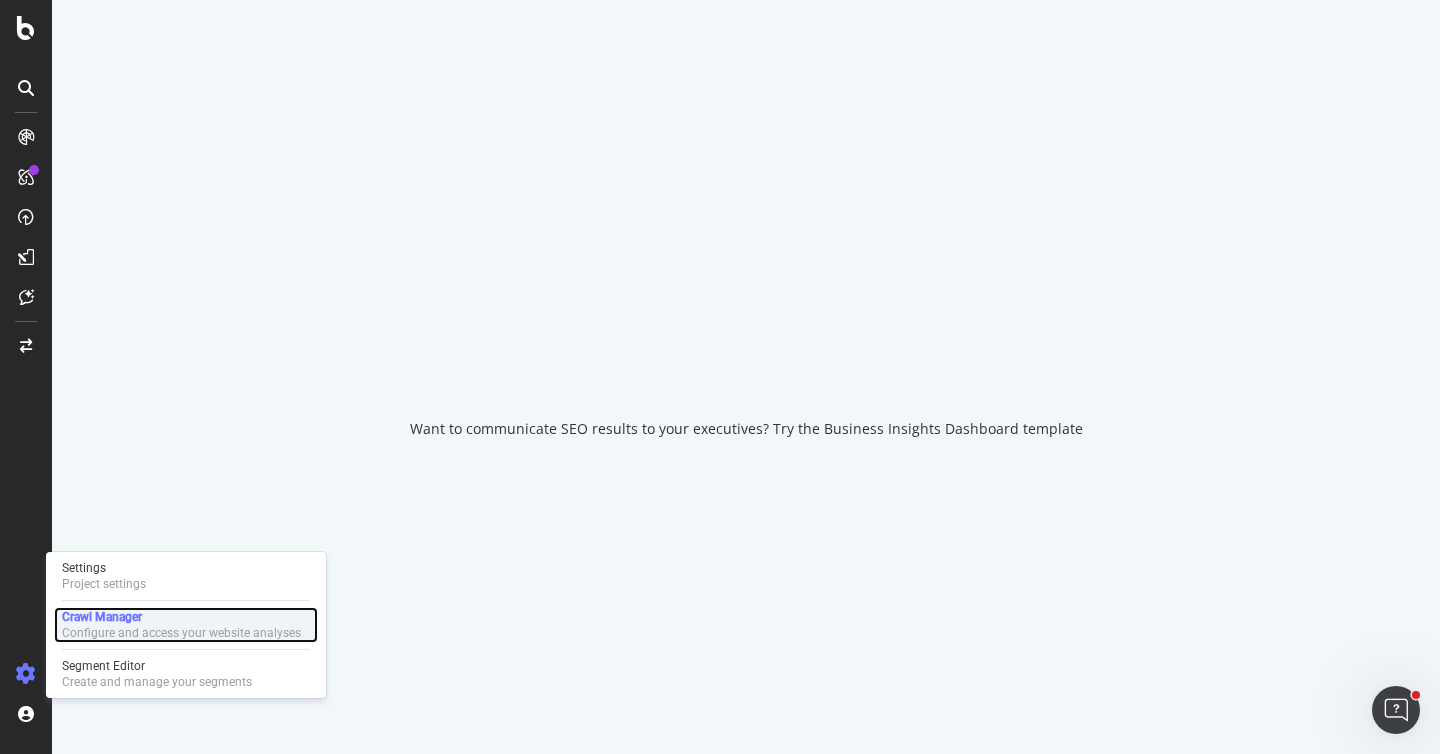 scroll, scrollTop: 0, scrollLeft: 0, axis: both 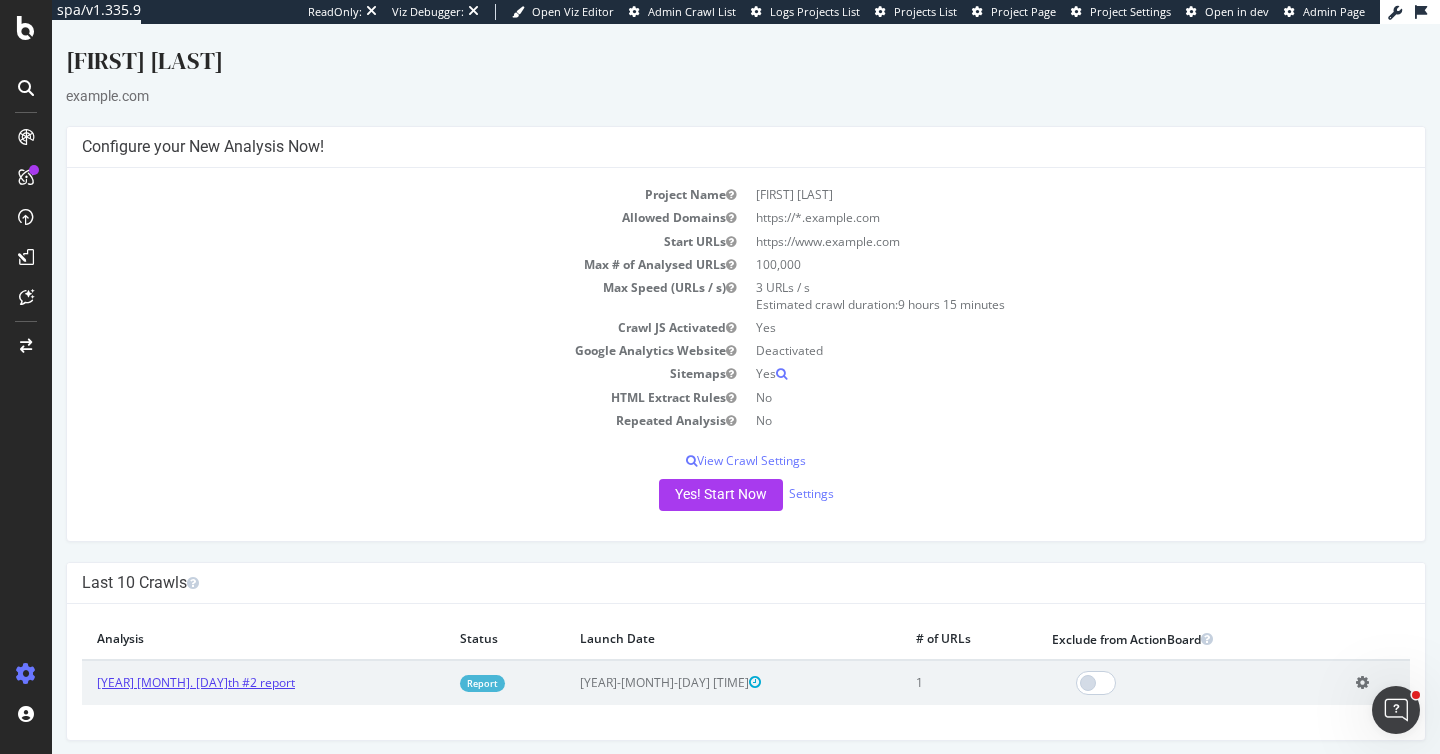 click on "[YEAR] [MONTH]. [DAY]th #2
report" at bounding box center [196, 682] 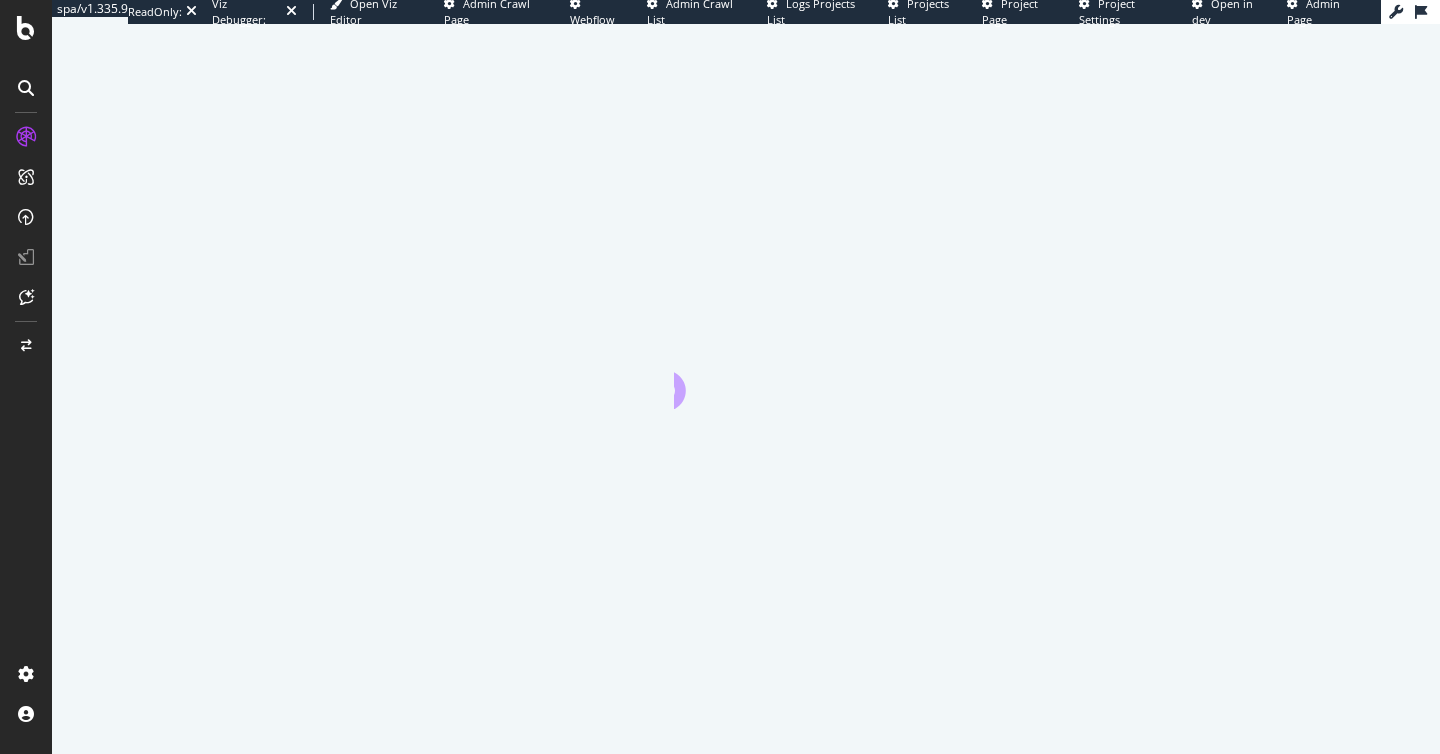 scroll, scrollTop: 0, scrollLeft: 0, axis: both 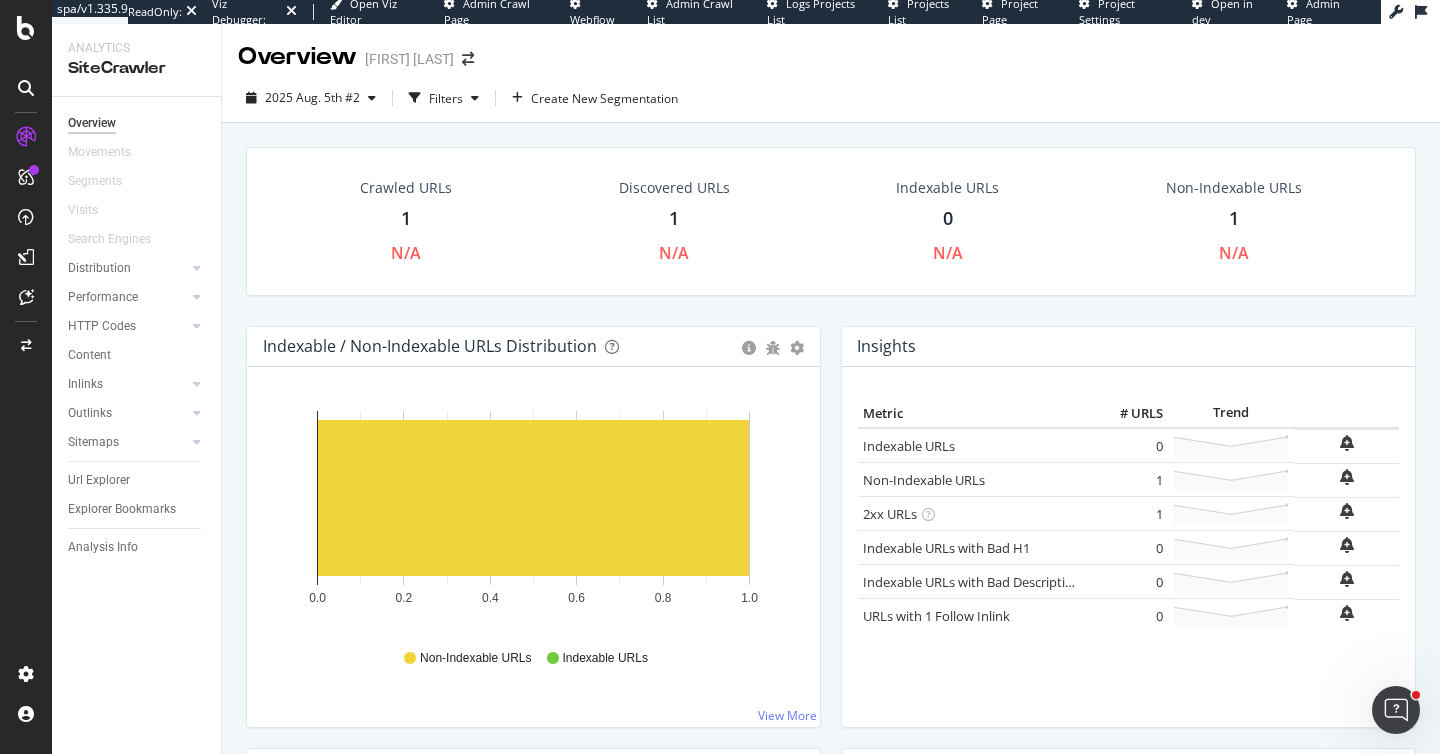 click on "1" at bounding box center [406, 219] 